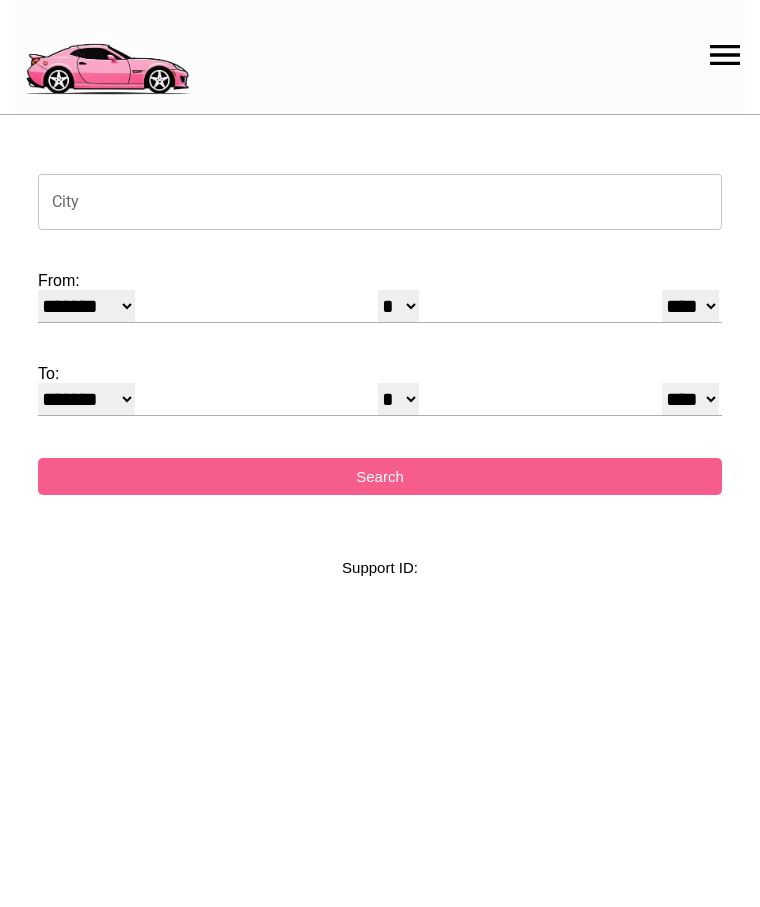 select on "*" 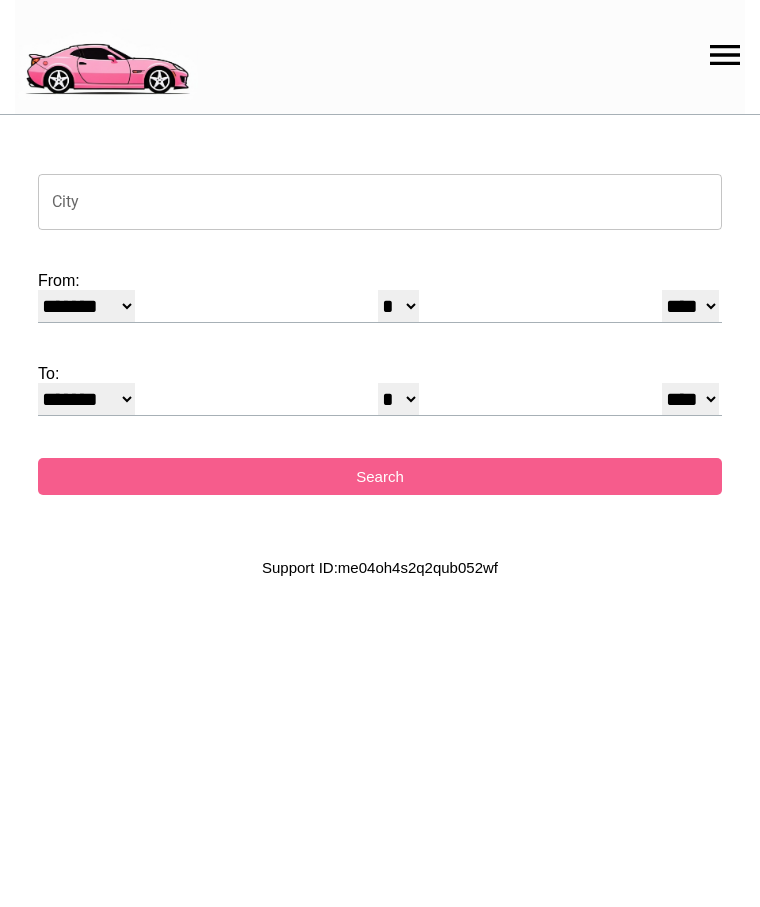 scroll, scrollTop: 0, scrollLeft: 0, axis: both 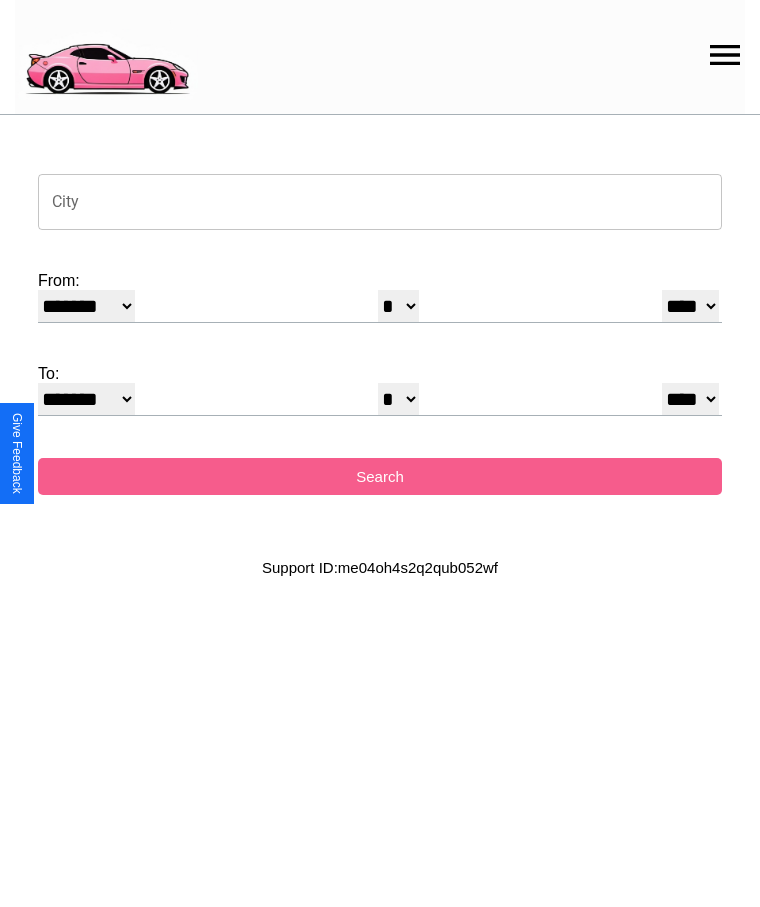 click 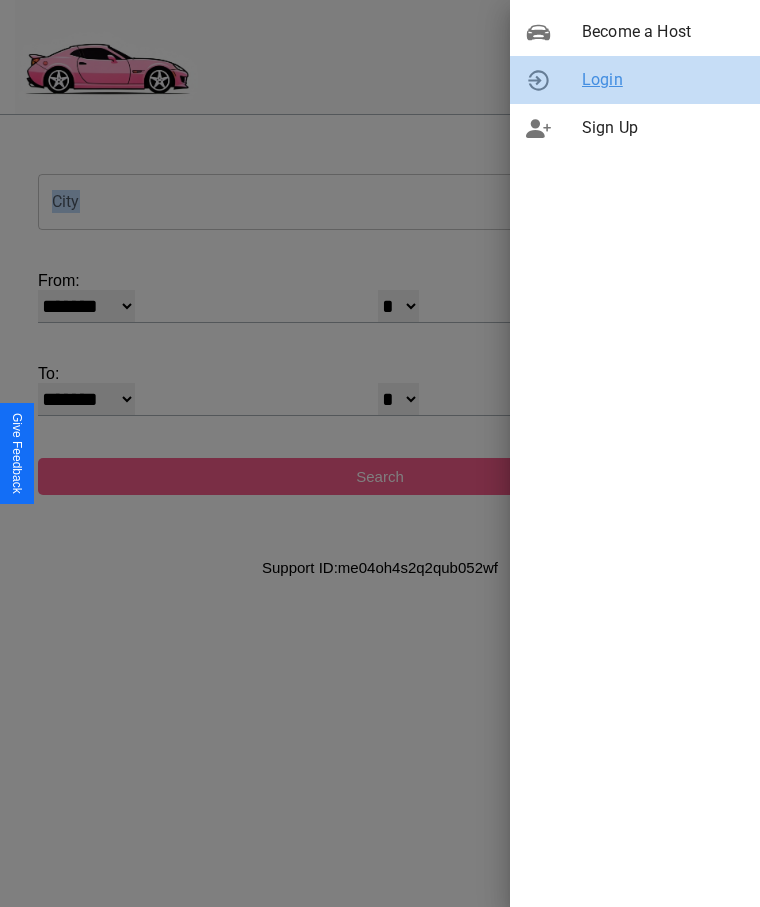click on "Login" at bounding box center [663, 80] 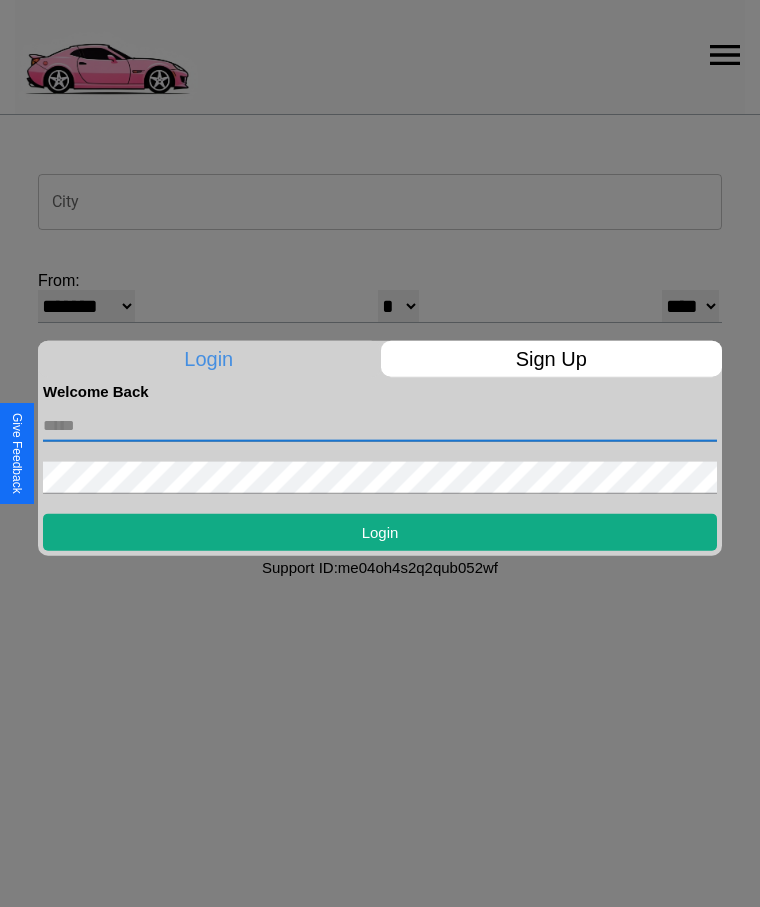 click at bounding box center [380, 425] 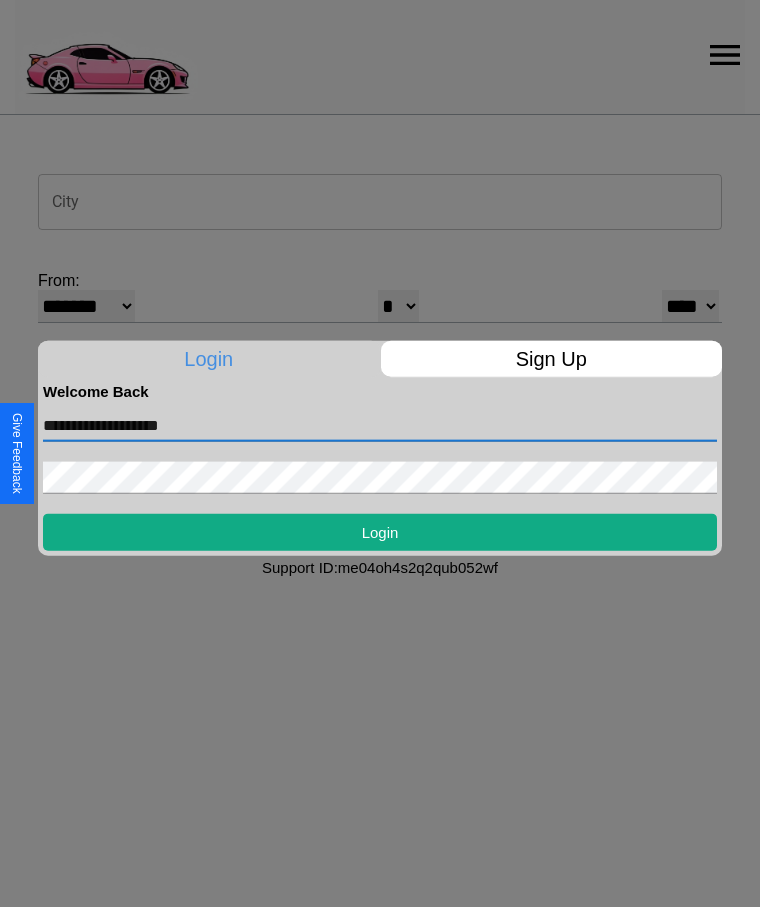 type on "**********" 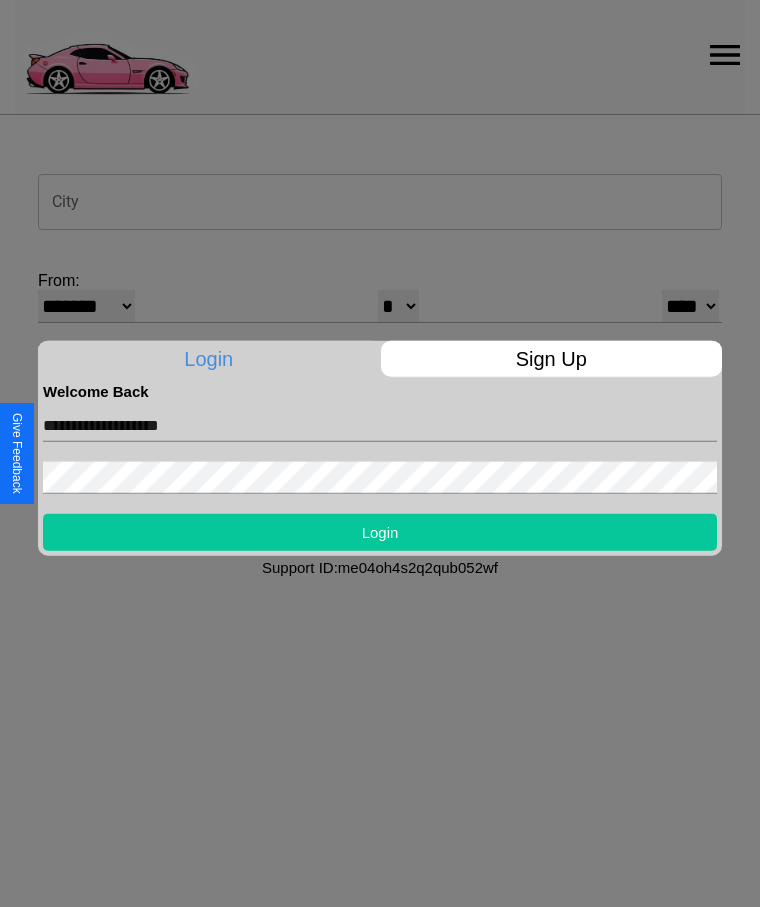 click on "Login" at bounding box center (380, 531) 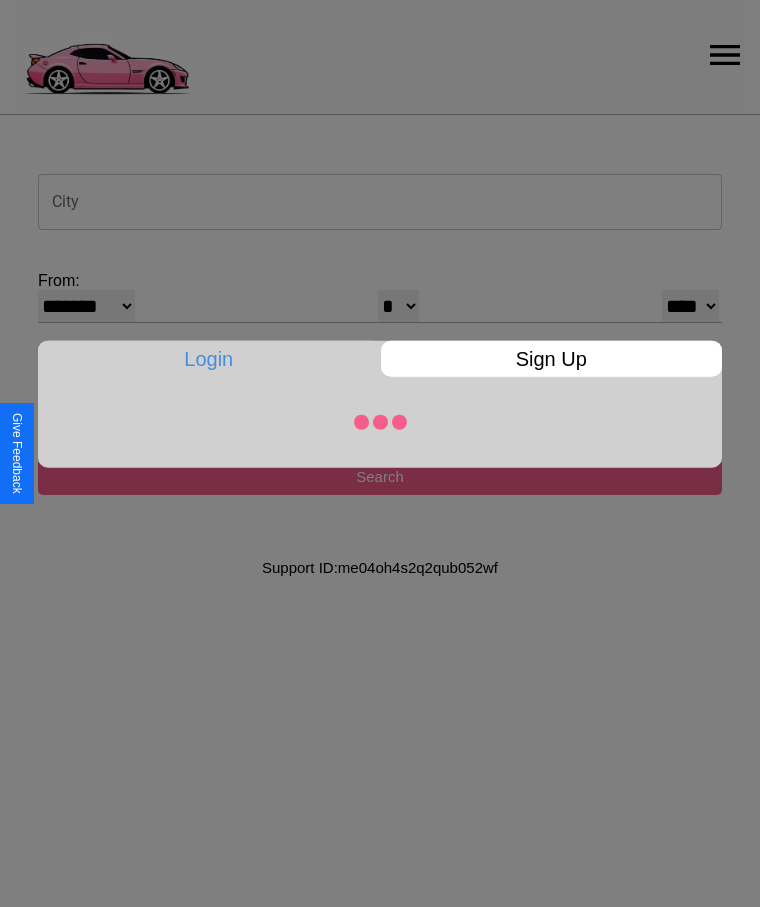 select on "*" 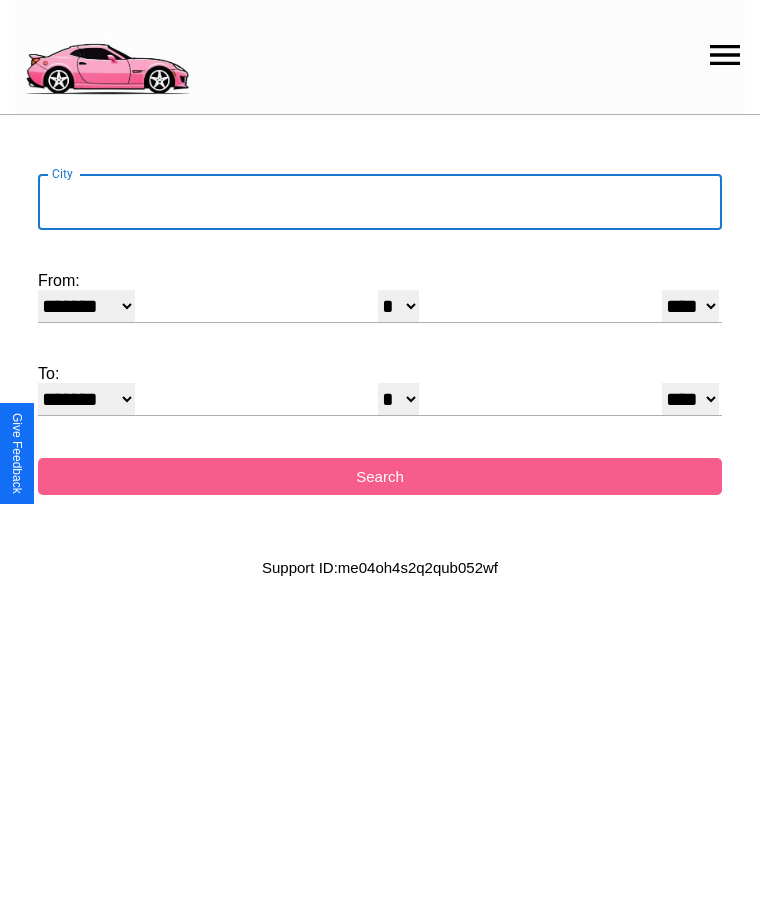 click on "City" at bounding box center (380, 202) 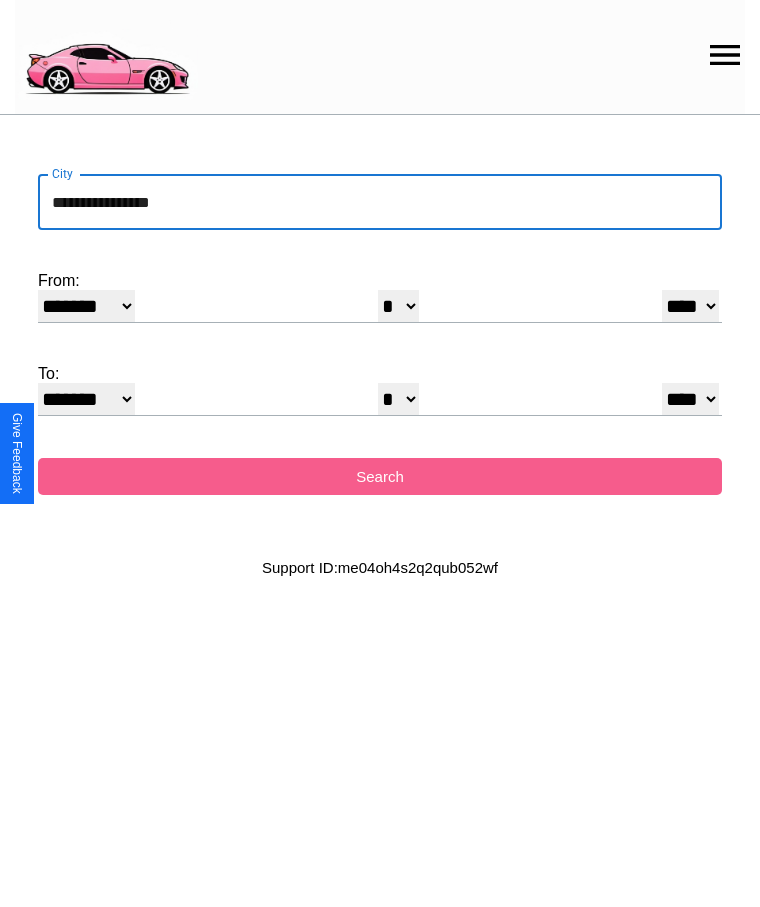 type on "**********" 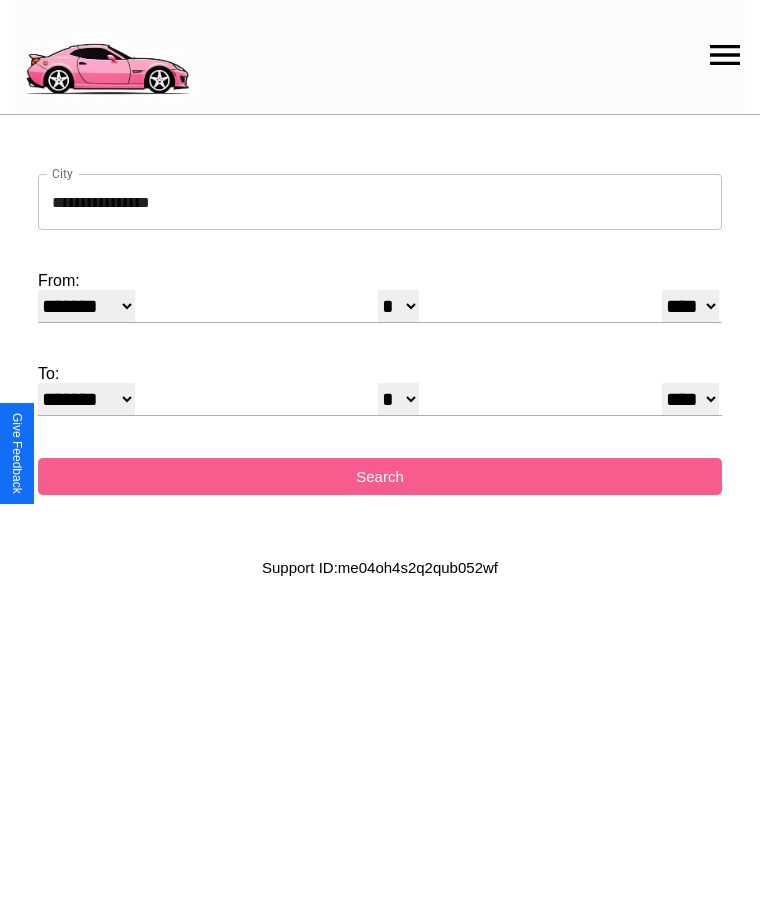 click on "******* ******** ***** ***** *** **** **** ****** ********* ******* ******** ********" at bounding box center (86, 306) 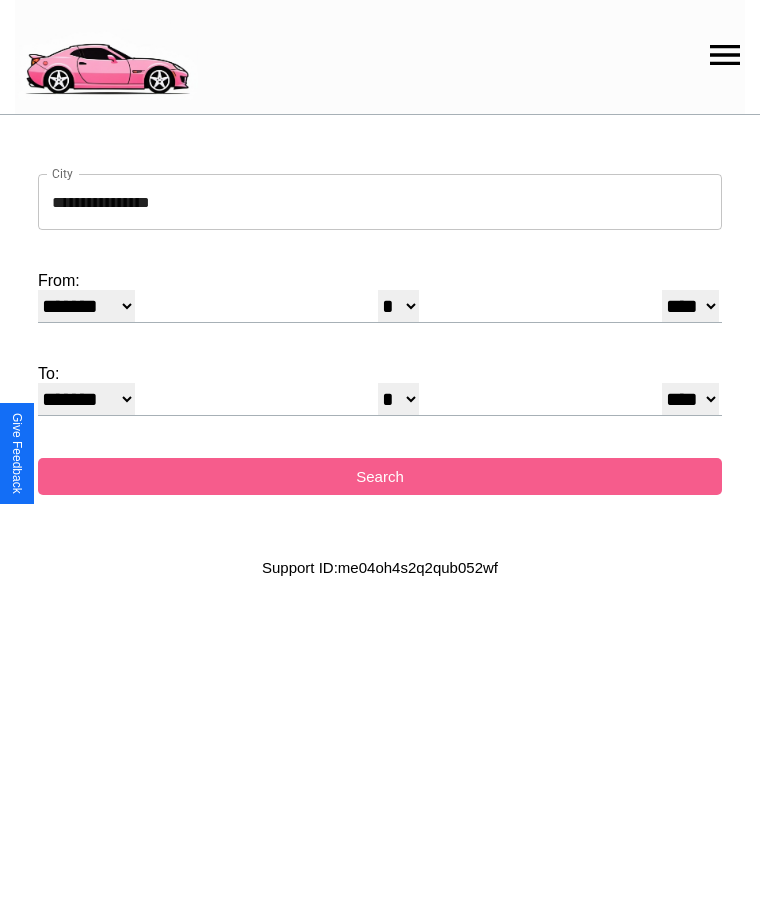 select on "*" 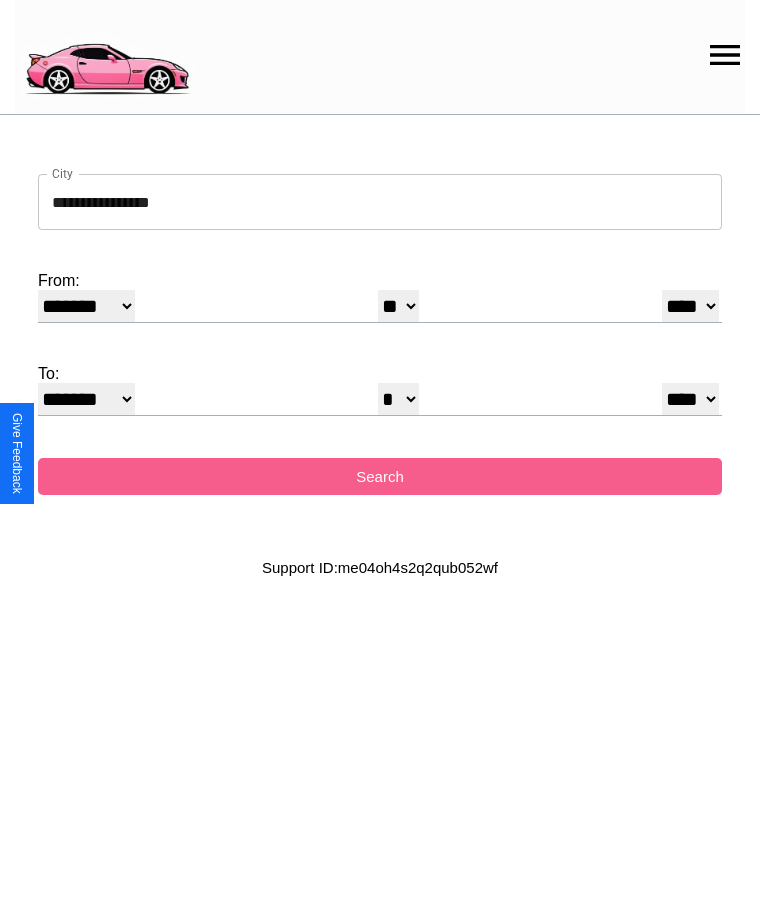 select on "**" 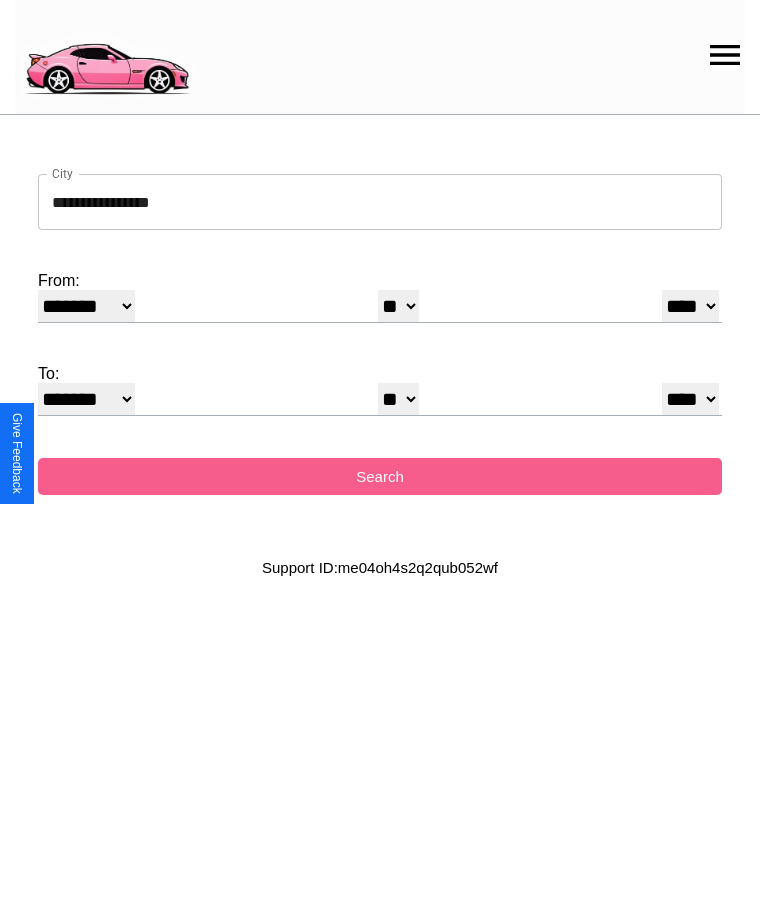 click on "******* ******** ***** ***** *** **** **** ****** ********* ******* ******** ********" at bounding box center [86, 399] 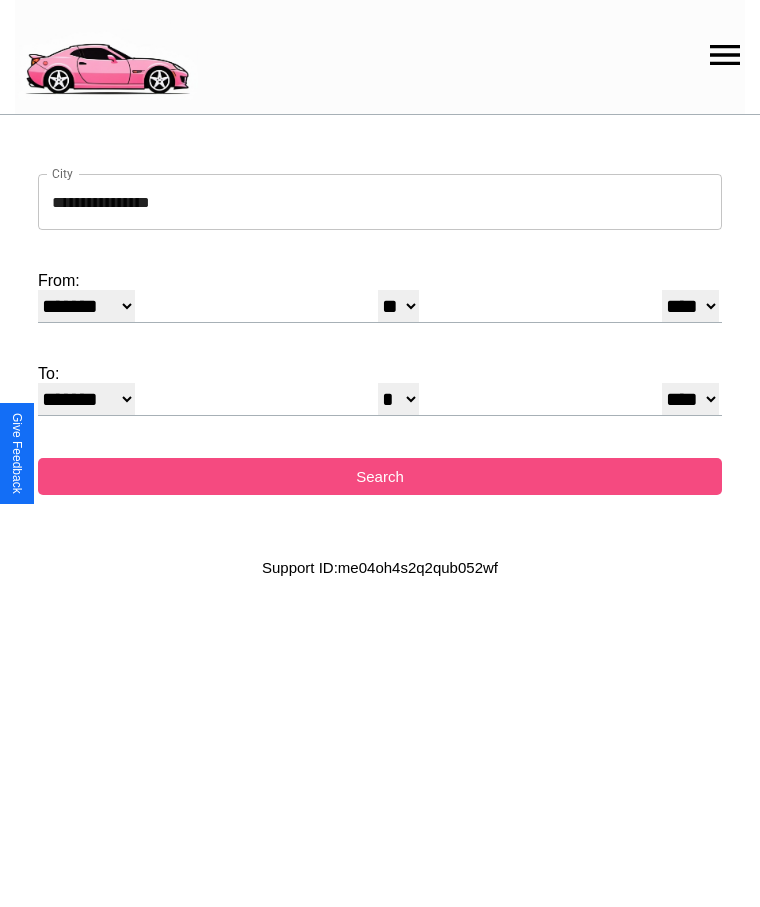click on "Search" at bounding box center [380, 476] 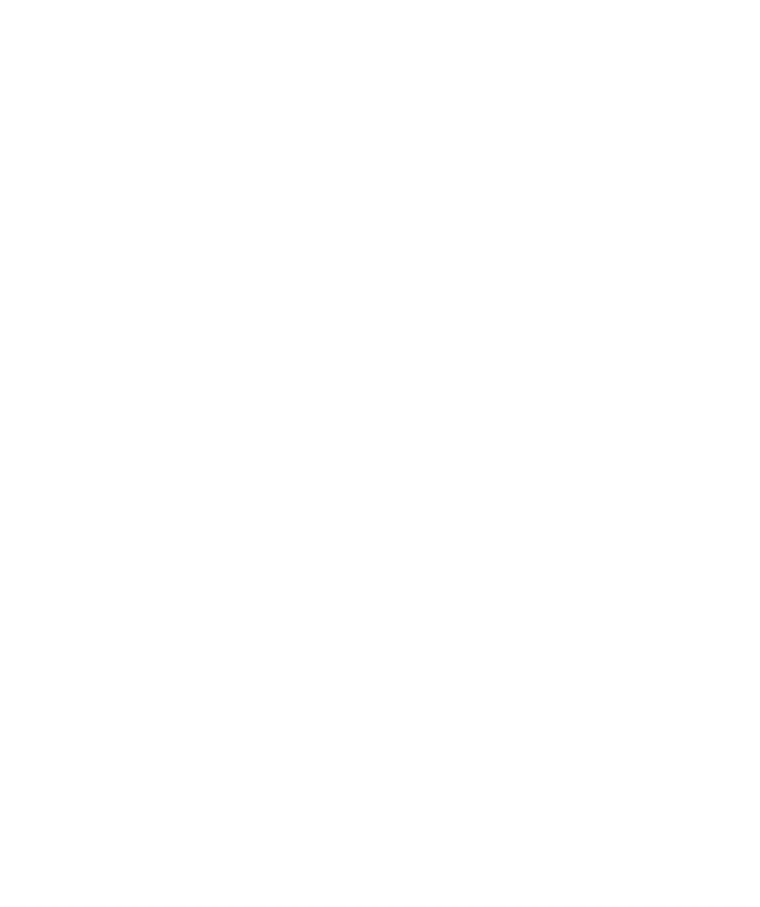scroll, scrollTop: 0, scrollLeft: 0, axis: both 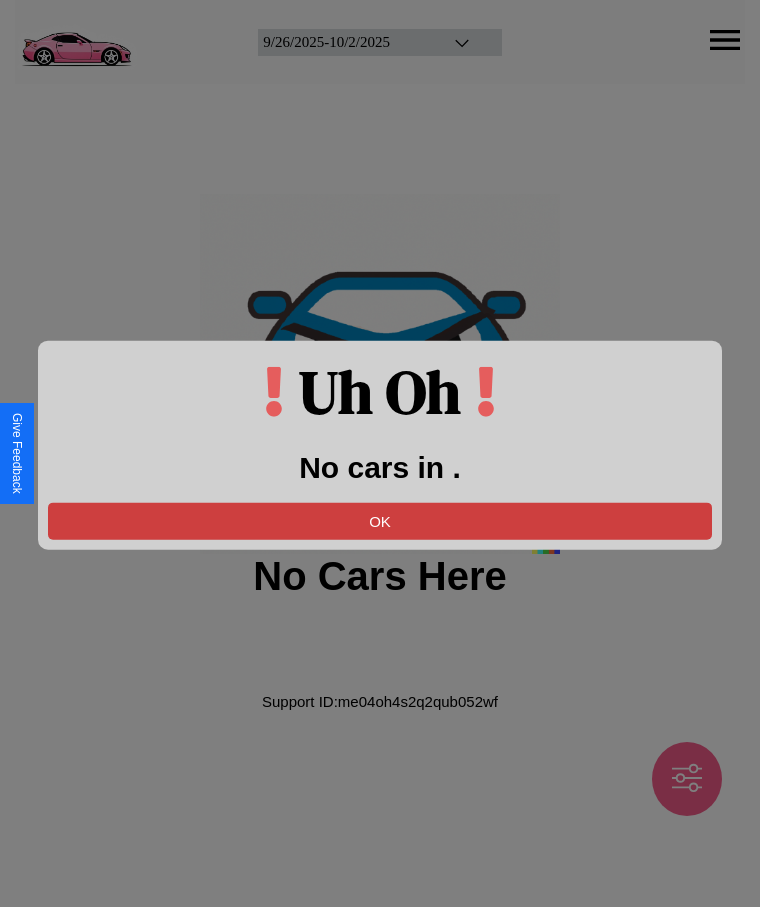 click on "OK" at bounding box center [380, 520] 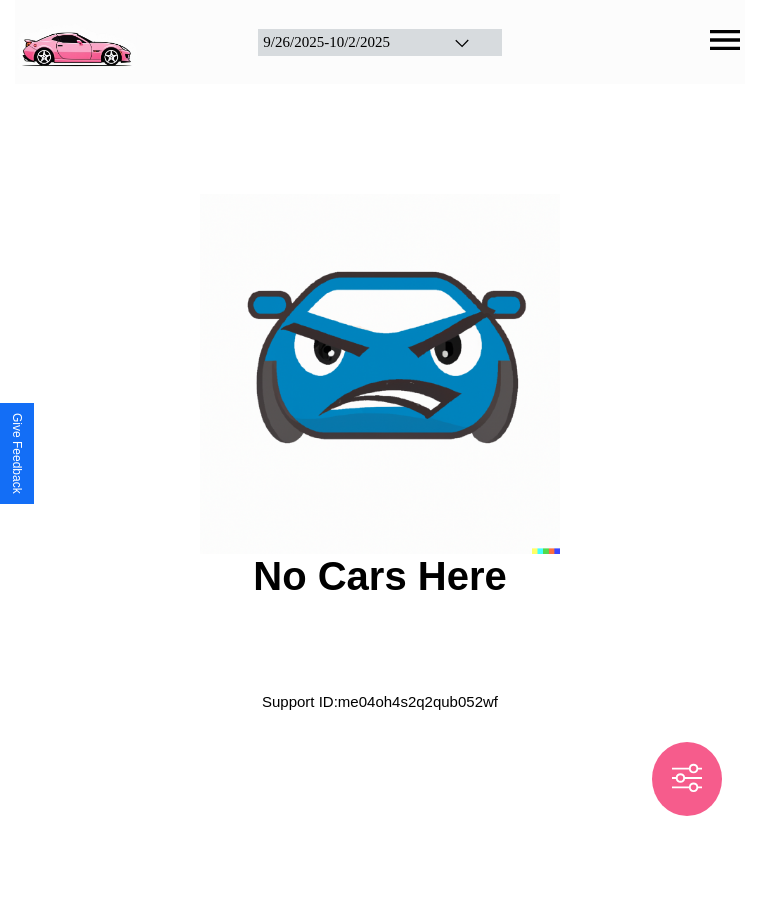 click at bounding box center (76, 40) 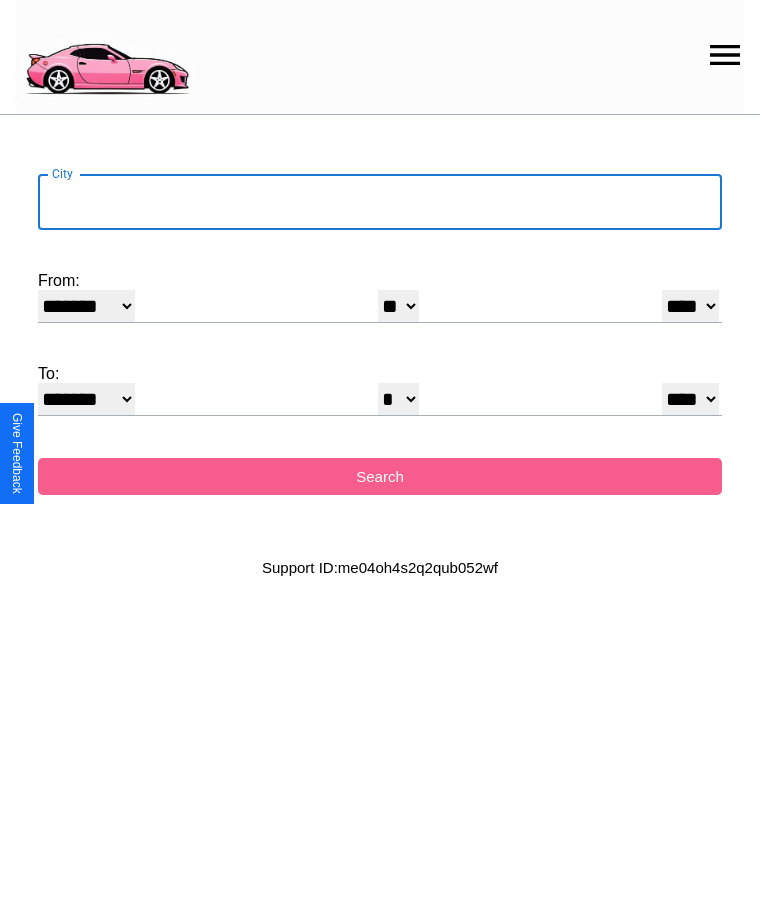 click on "City" at bounding box center [380, 202] 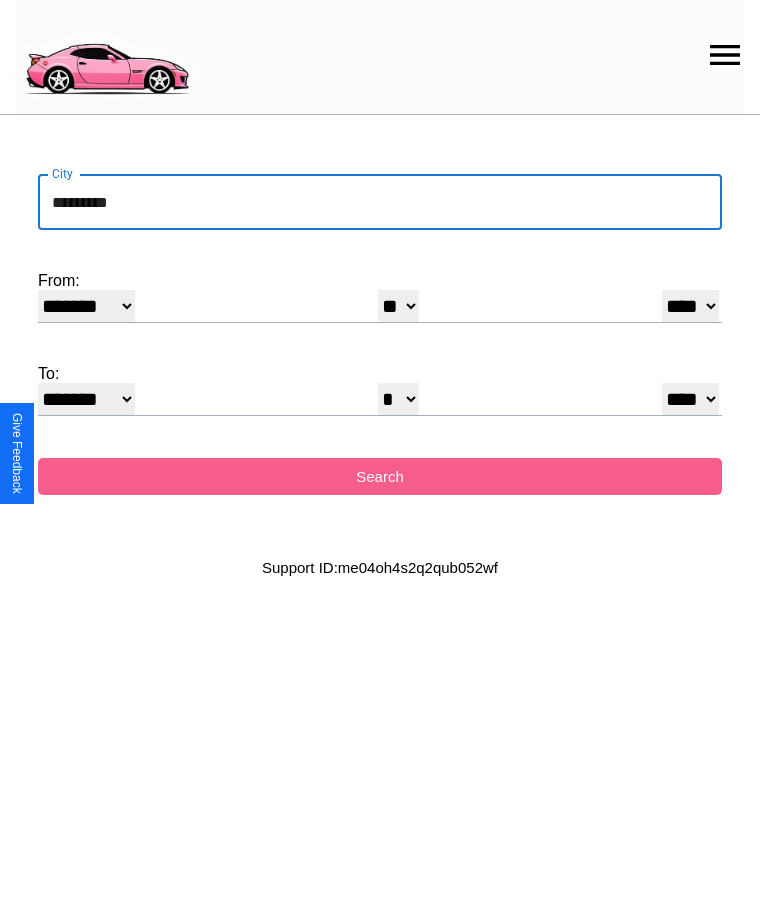 type on "*********" 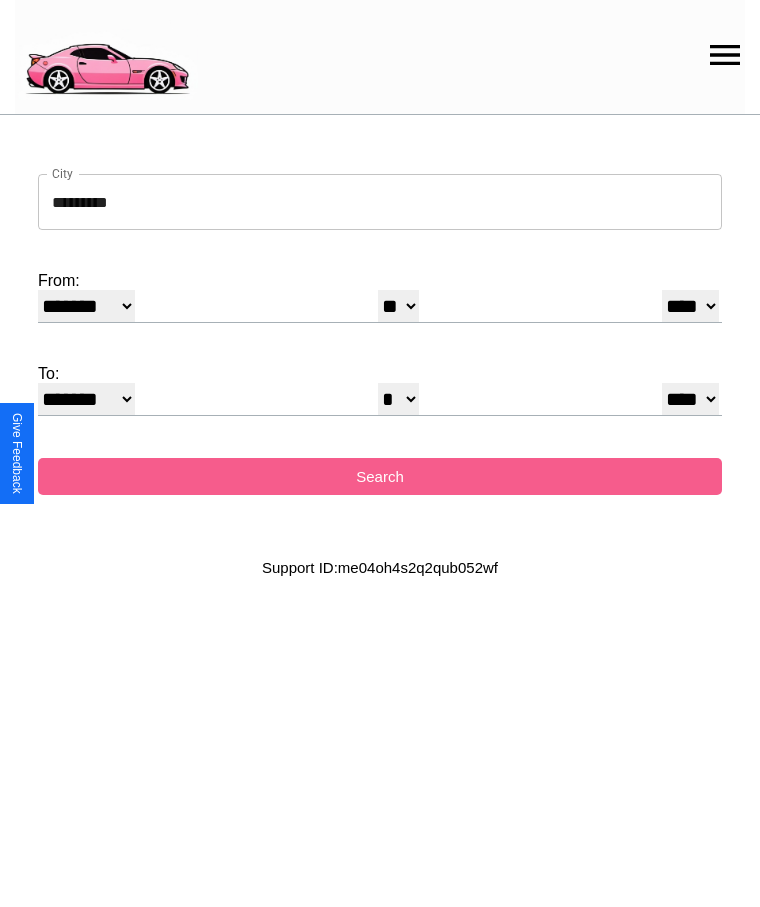 click on "******* ******** ***** ***** *** **** **** ****** ********* ******* ******** ********" at bounding box center [86, 306] 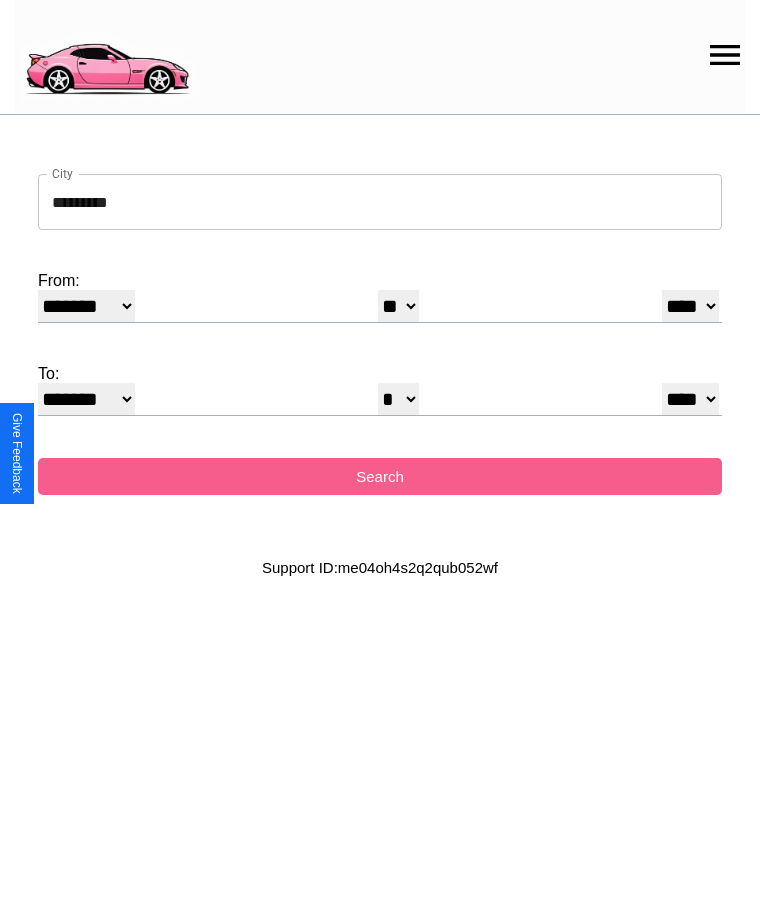 click on "* * * * * * * * * ** ** ** ** ** ** ** ** ** ** ** ** ** ** ** ** ** ** ** ** **" at bounding box center (398, 306) 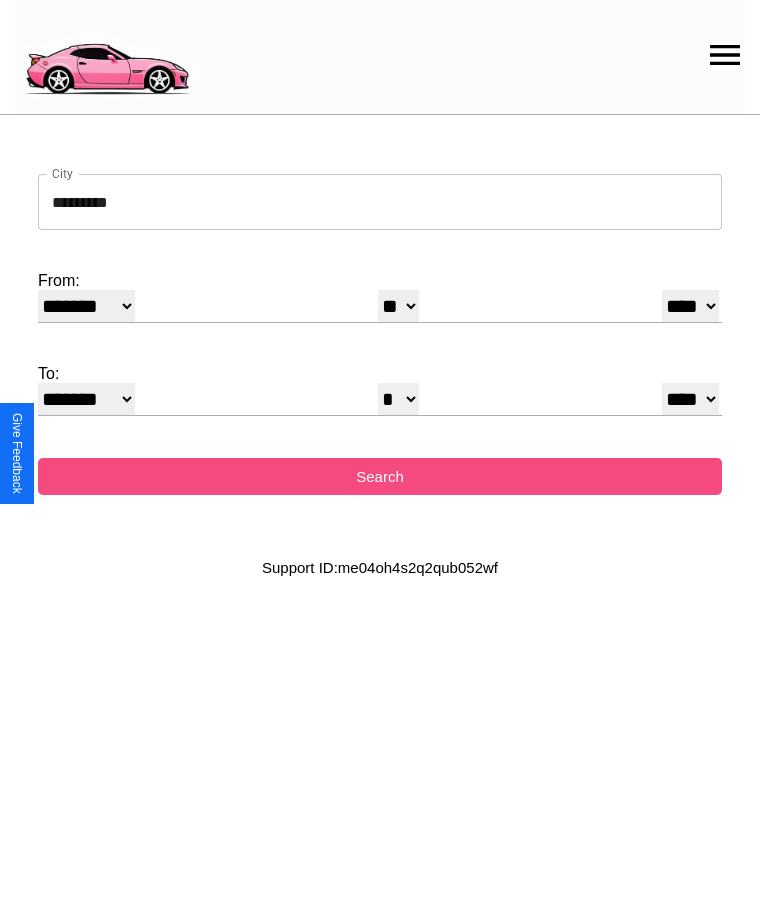 click on "Search" at bounding box center (380, 476) 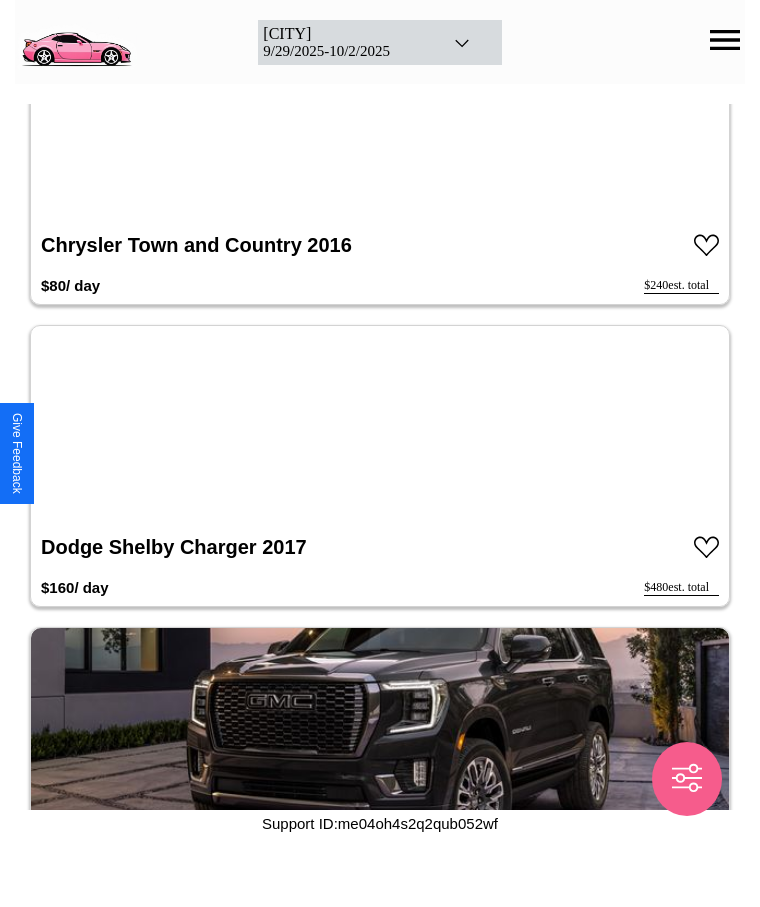 scroll, scrollTop: 8576, scrollLeft: 0, axis: vertical 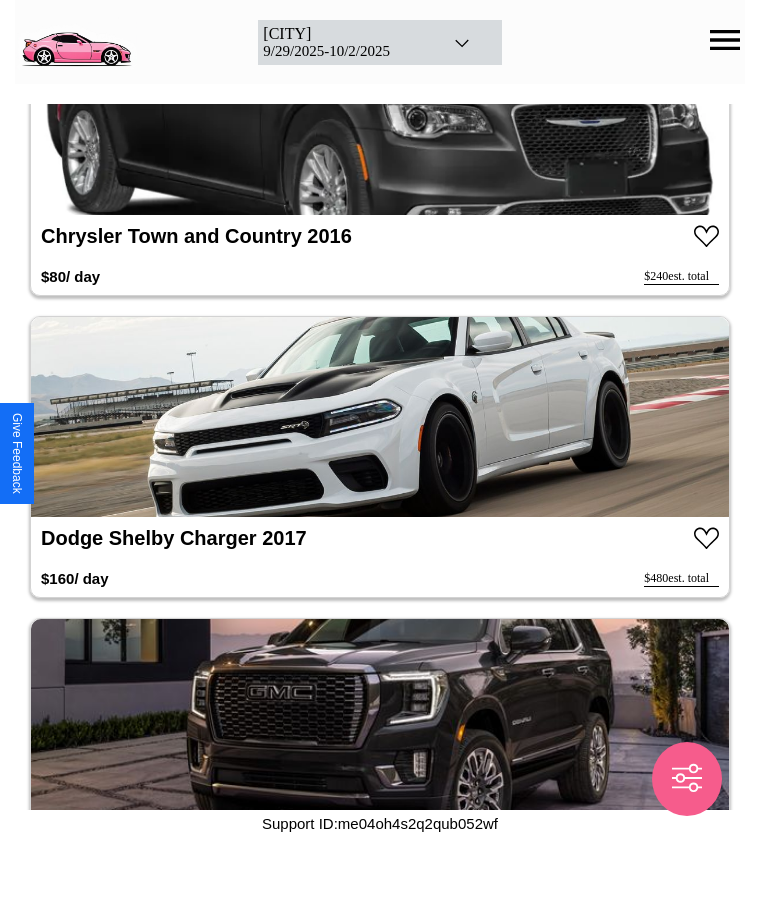 click at bounding box center [380, 417] 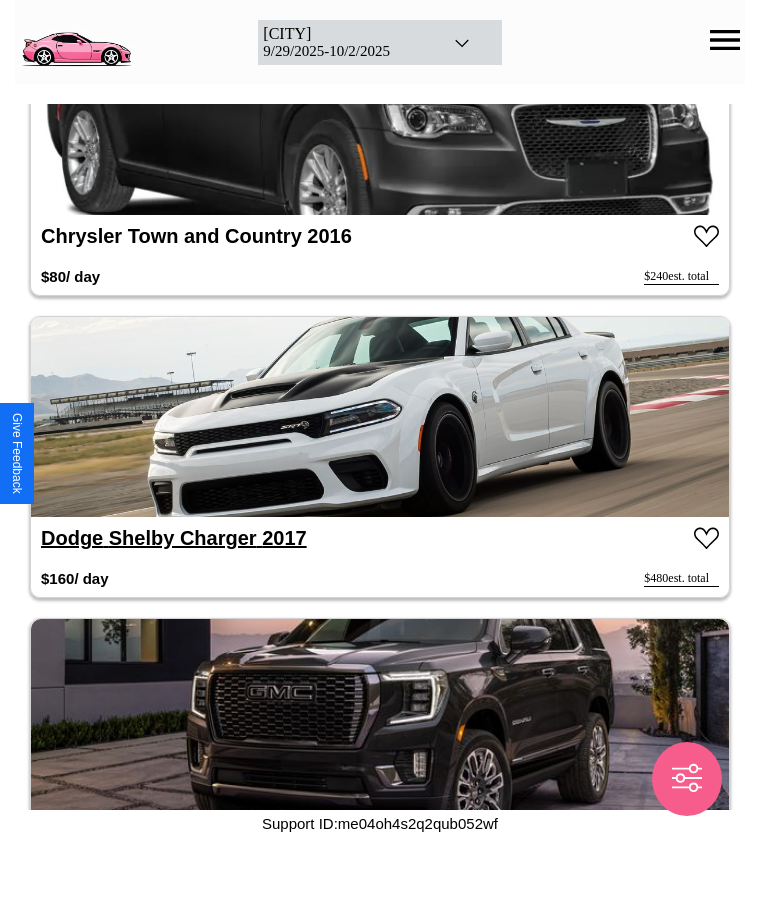 click on "Dodge   Shelby Charger   2017" at bounding box center [174, 538] 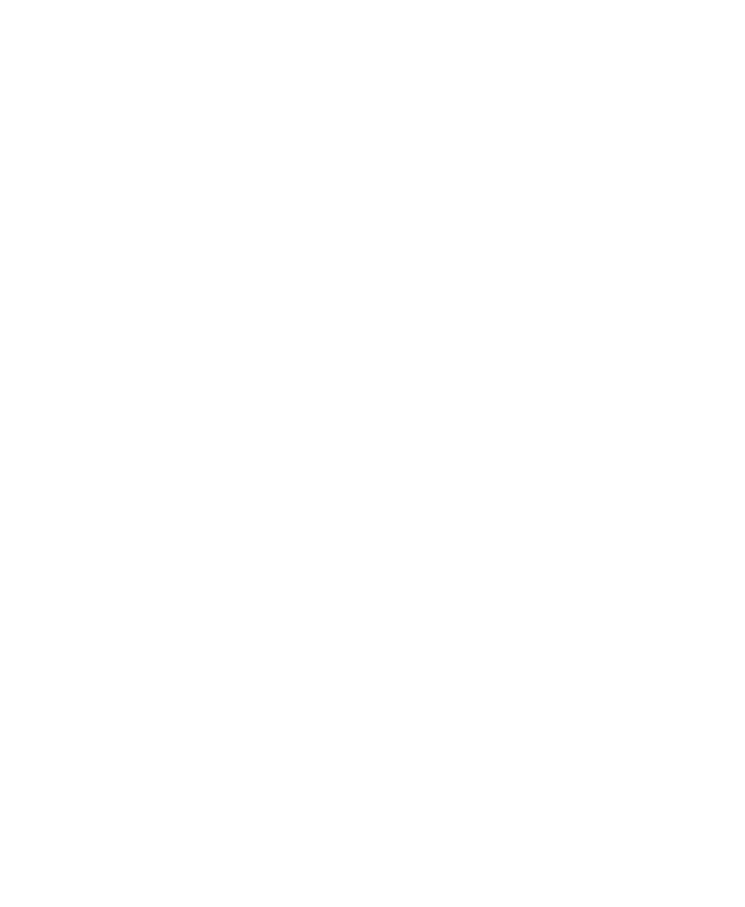 scroll, scrollTop: 0, scrollLeft: 0, axis: both 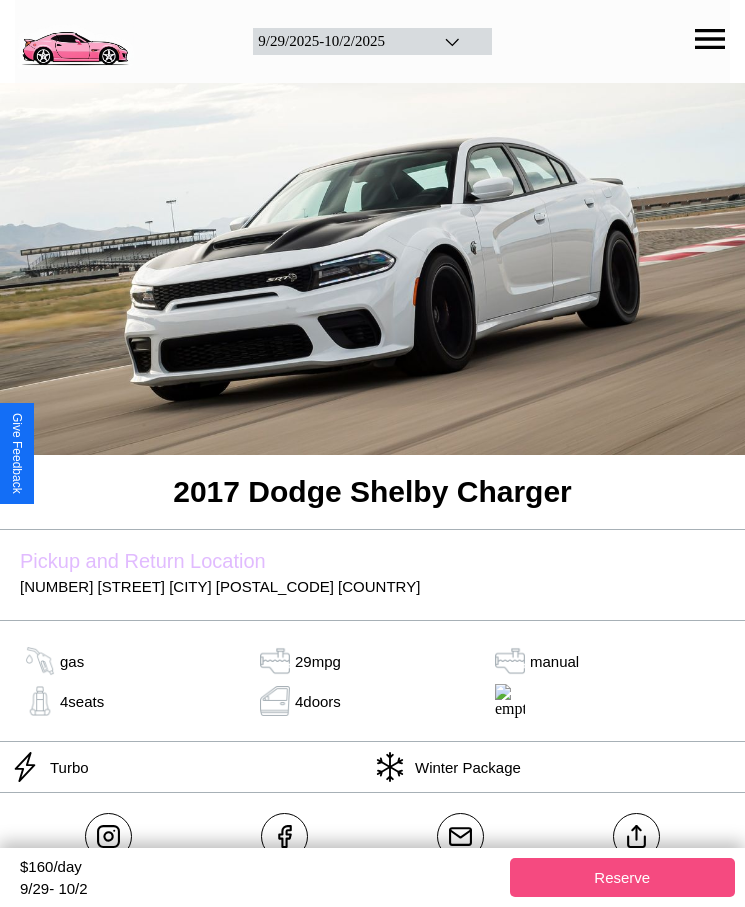 click on "Reserve" at bounding box center [623, 877] 